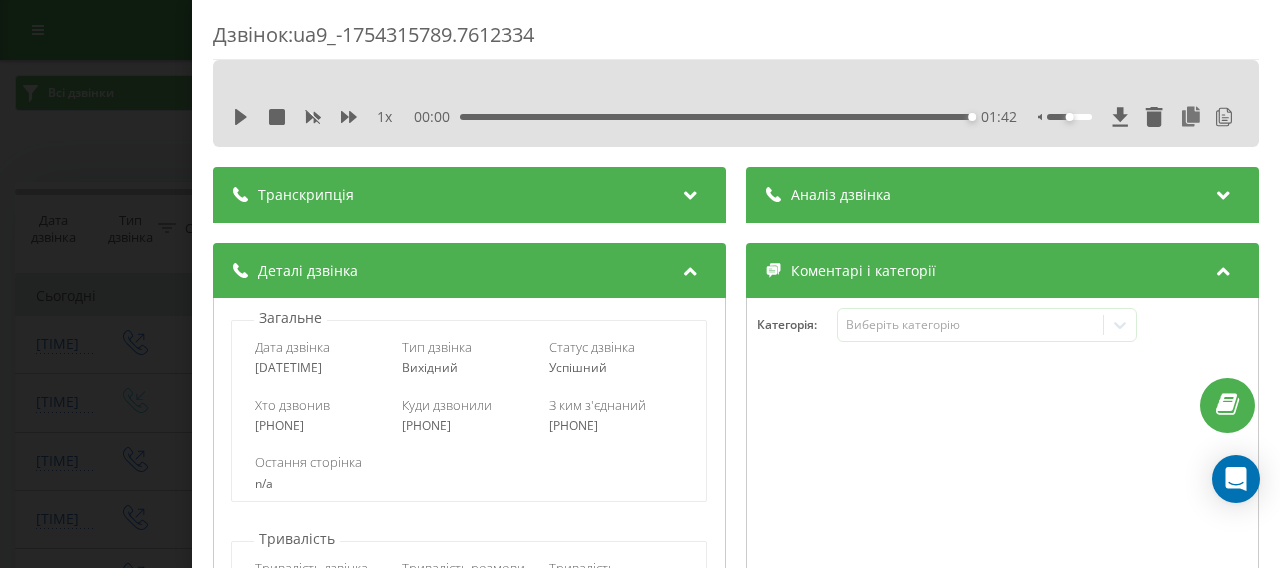 click on "Дзвінок :  ua9_-1754315789.7612334   1 x  00:00 01:42   01:42   Транскрипція 00:00 Hello, good afternoon. 00:00 Hello, good afternoon. This is Taras from Zagrava. We are interested in real estate investments and were looking for apartments in Bukovelo. 00:10 Is it convenient to speak with you? 00:12 I'm walking down the street and you won't hear me badly. 00:17 I am calling to ask if you have any questions. I would like more detailed information. 00:20 What can I advise you? I haven‭'e never been involved in such investments in Nerofom and Zbukovale, or in the Carpathians. How is it developing now? What's the trend? 00:29 Thank you. 00:35 How is it going? 00:38 Well, we are proposing to launch our hotel in 2027 at the construction stage. 00:45 But generally people are interested and investing. 00:47 You will be building there now. The 27th year. 00:48 And business is working according to today's calculations. 00:52 01:02 At the end of the 26th, we will give up the complex completely. 3 3" at bounding box center [640, 284] 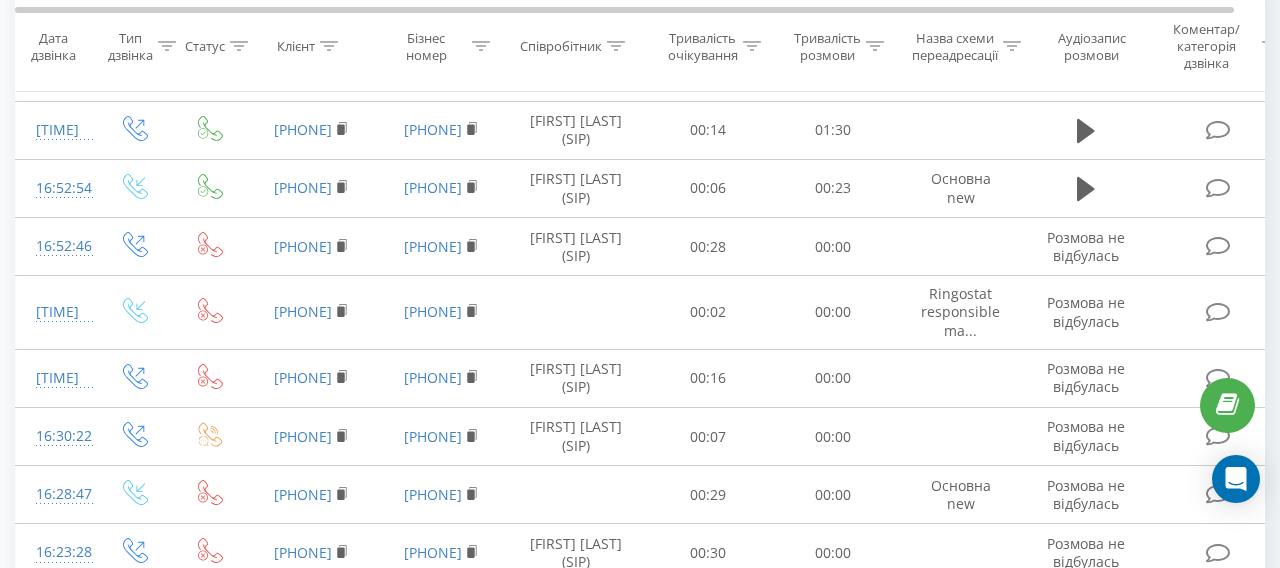 scroll, scrollTop: 0, scrollLeft: 0, axis: both 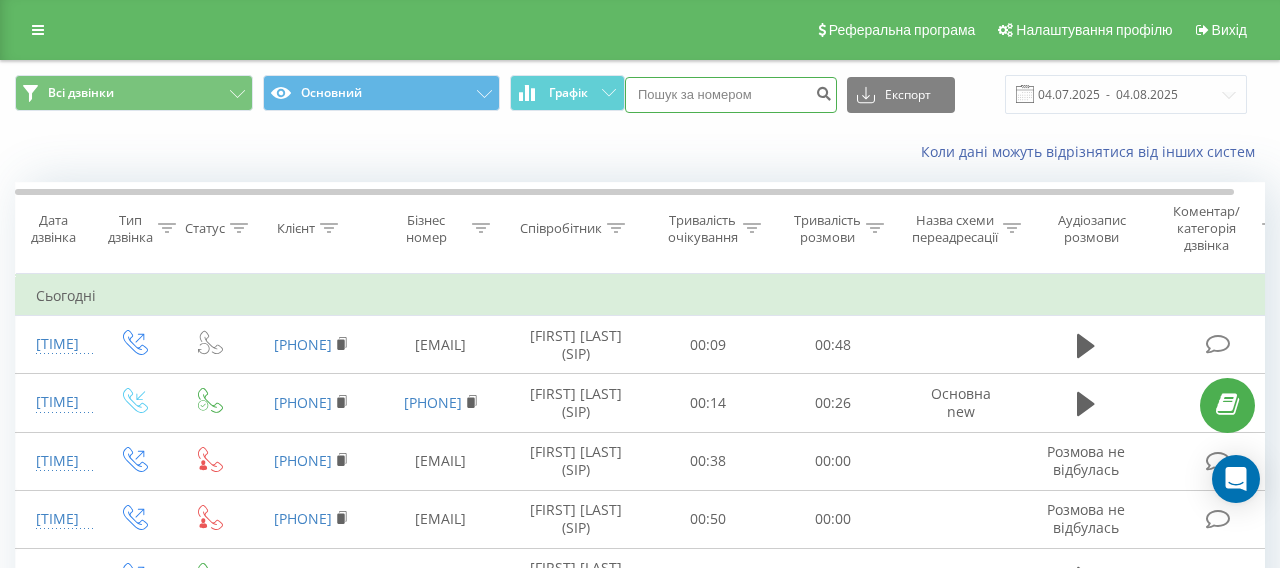 click at bounding box center (731, 95) 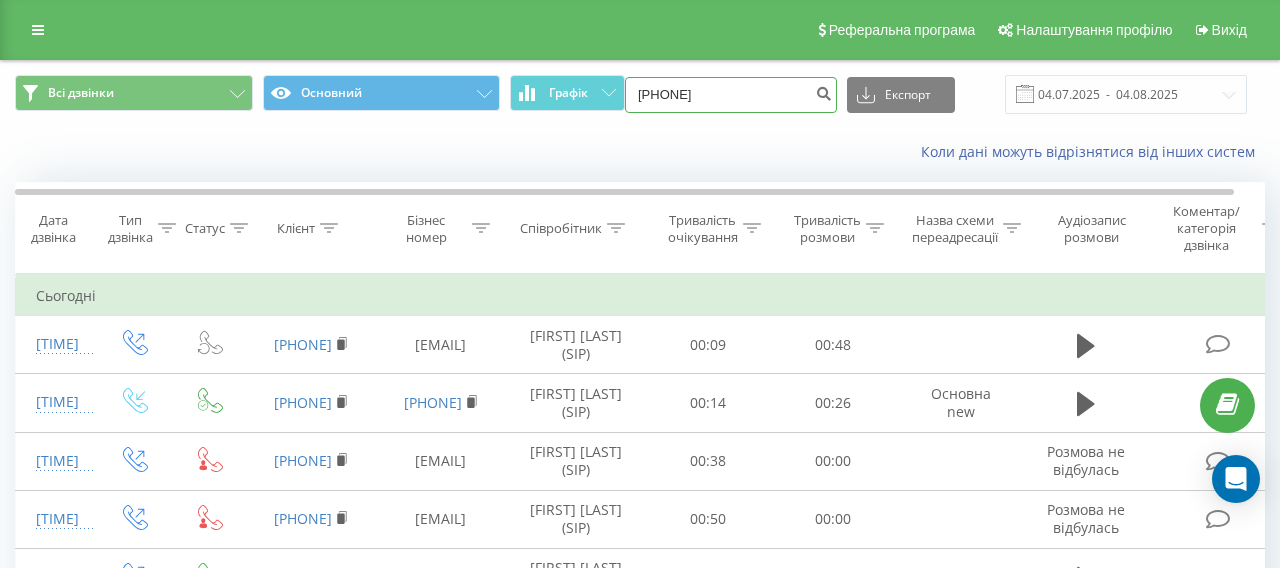 type on "+380635979035" 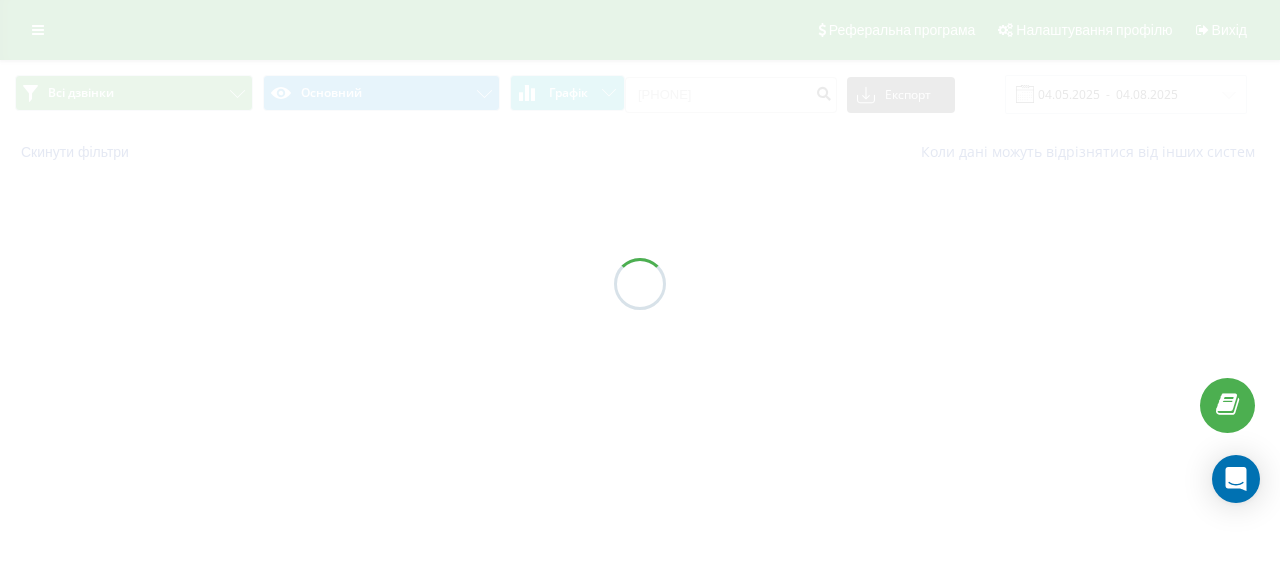 scroll, scrollTop: 0, scrollLeft: 0, axis: both 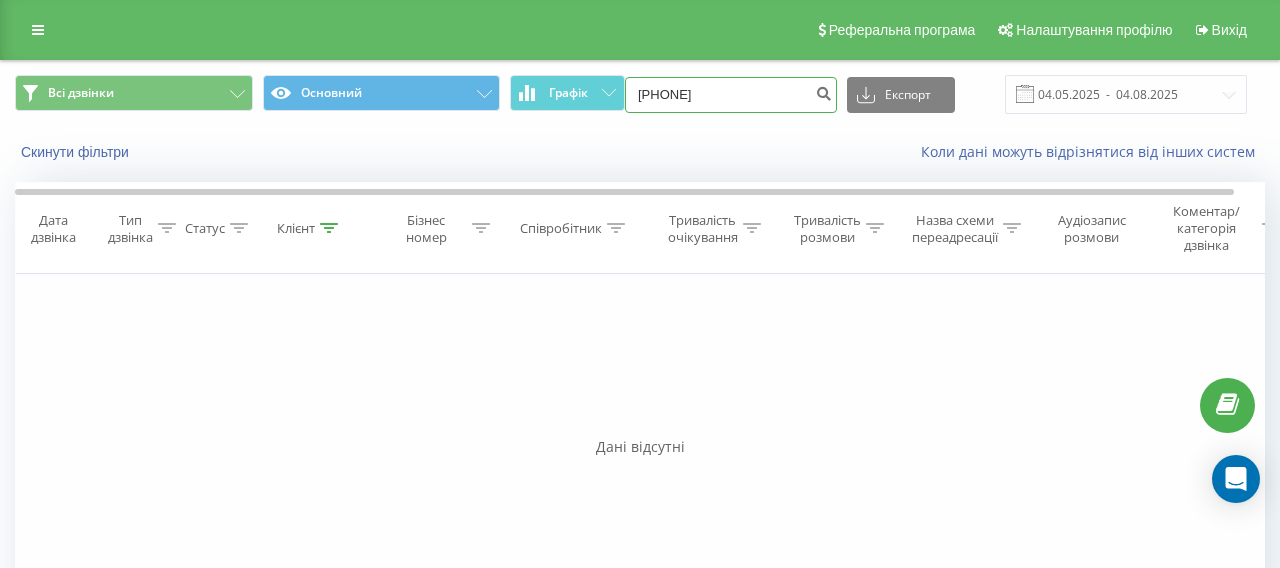 click on "[PHONE]" at bounding box center (731, 95) 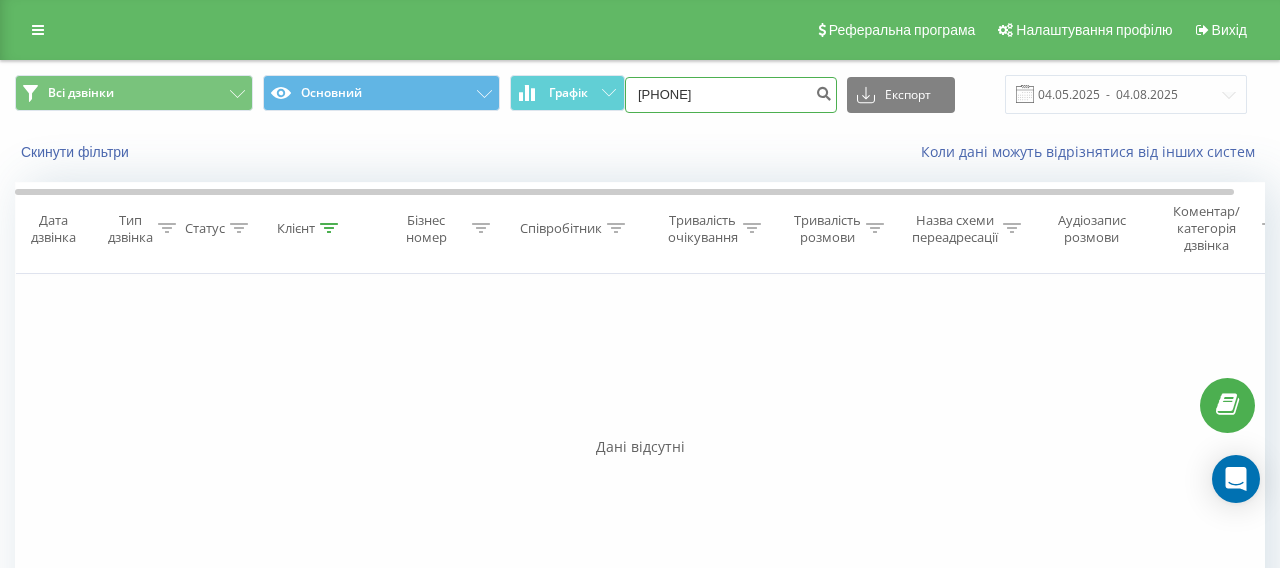 type on "[PHONE]" 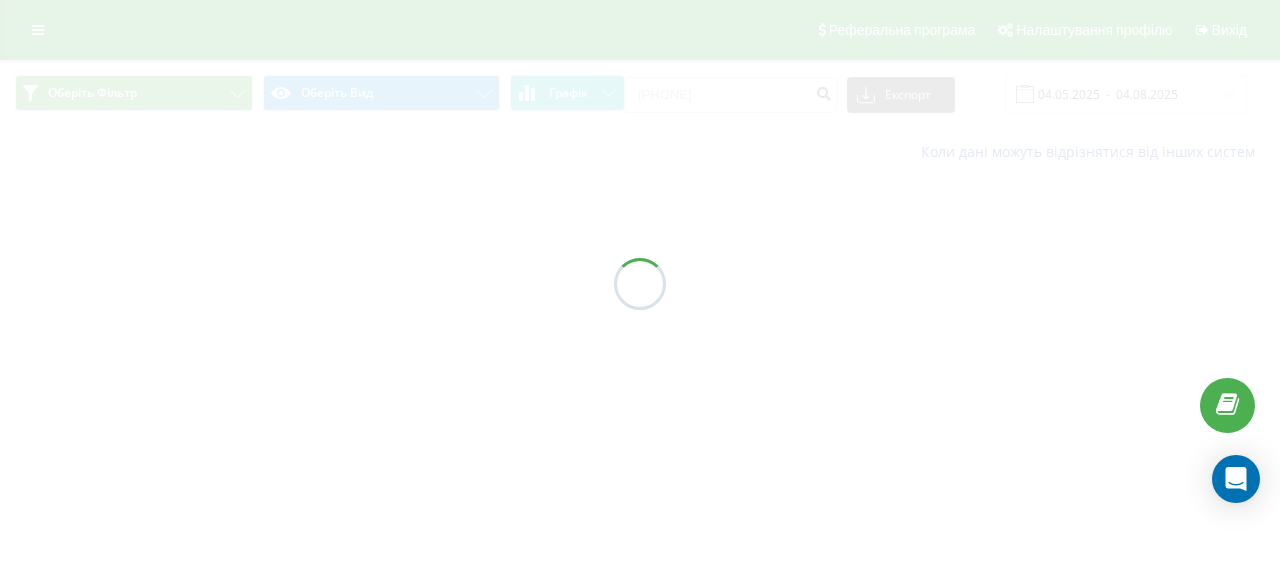 scroll, scrollTop: 0, scrollLeft: 0, axis: both 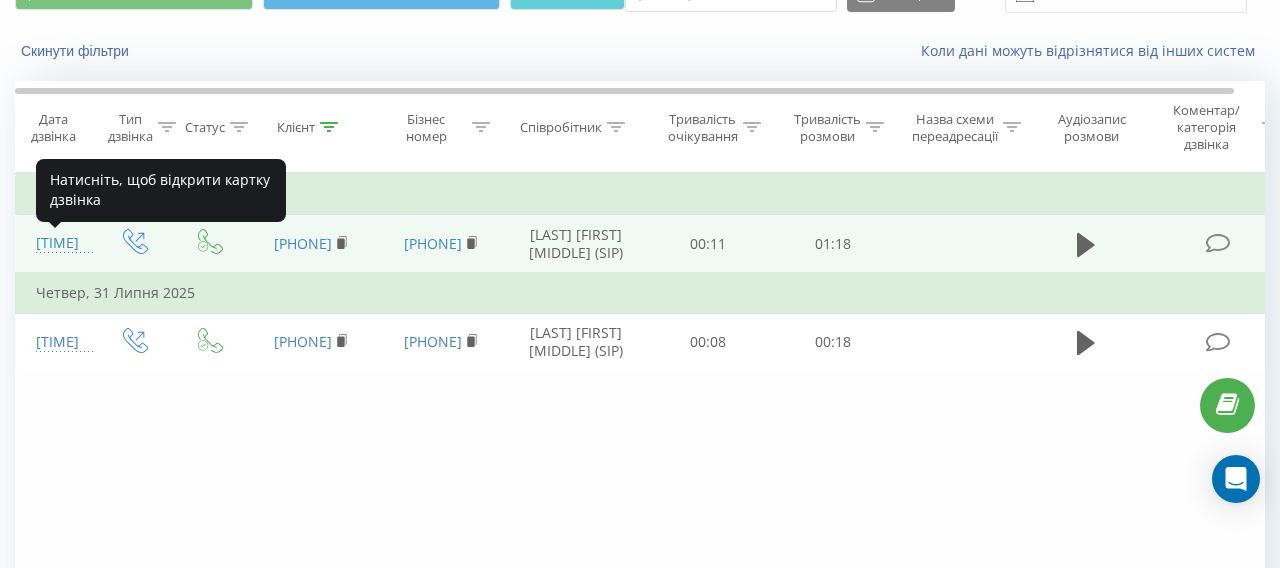 click on "[TIME]" at bounding box center [56, 243] 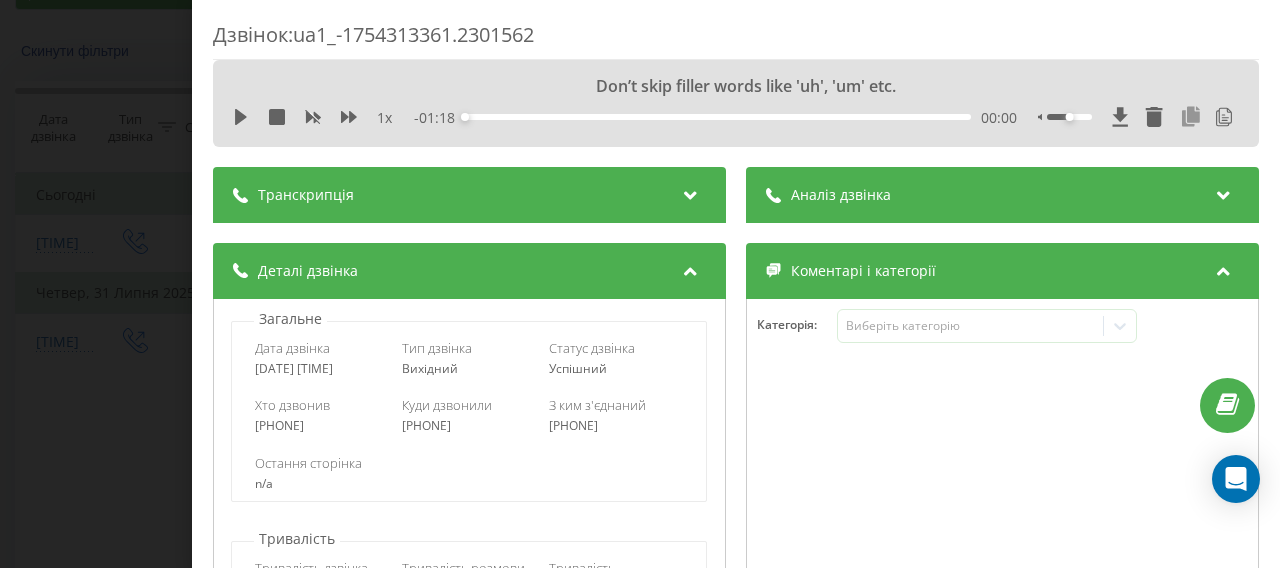 click at bounding box center (1191, 117) 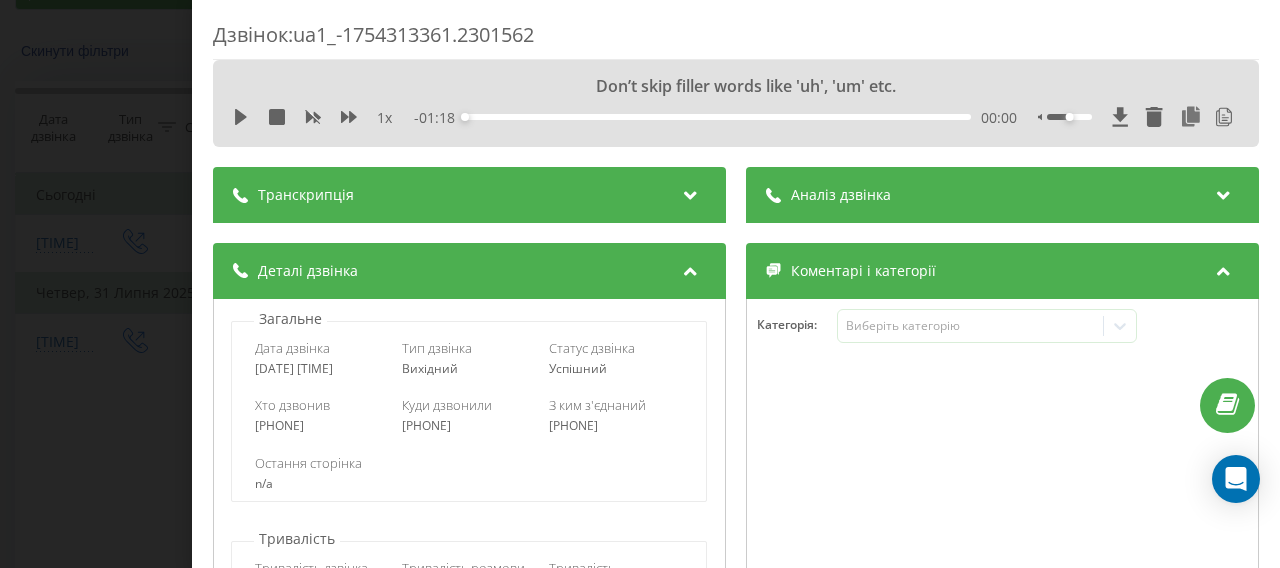 click on "Категорія : Виберіть категорію" at bounding box center (1002, 339) 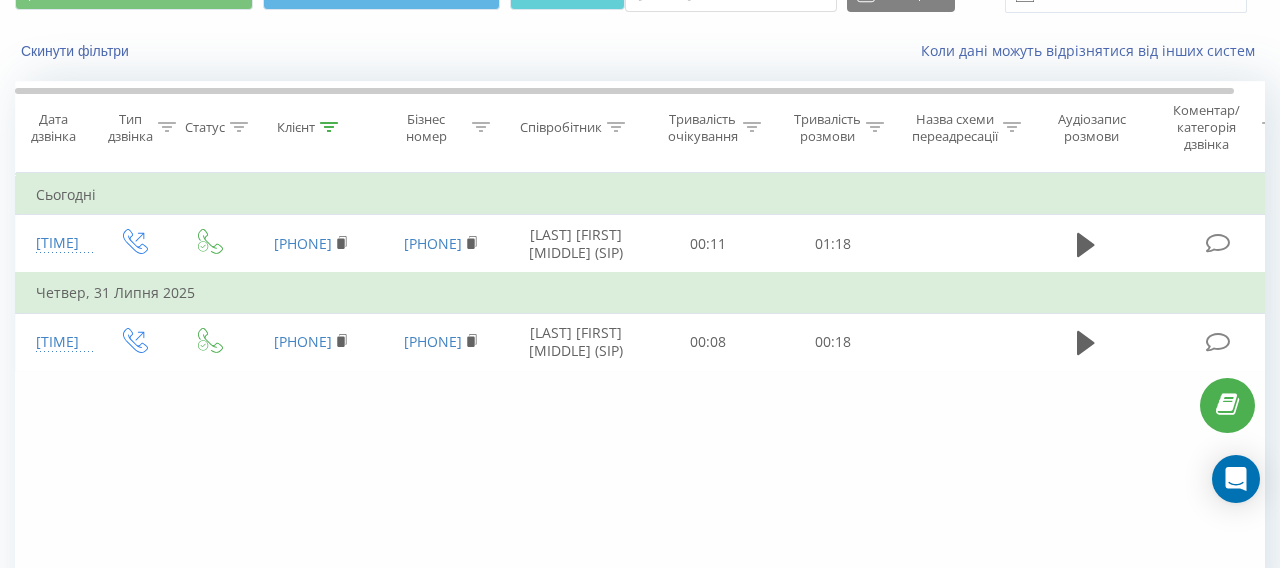 scroll, scrollTop: 0, scrollLeft: 0, axis: both 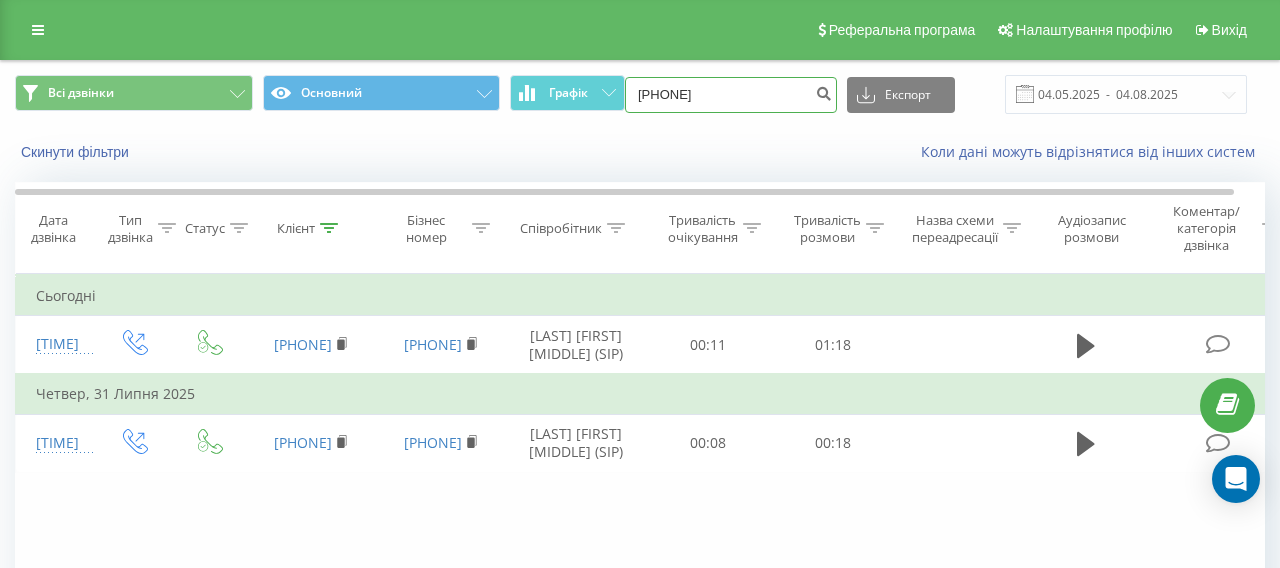 drag, startPoint x: 752, startPoint y: 86, endPoint x: 637, endPoint y: 82, distance: 115.06954 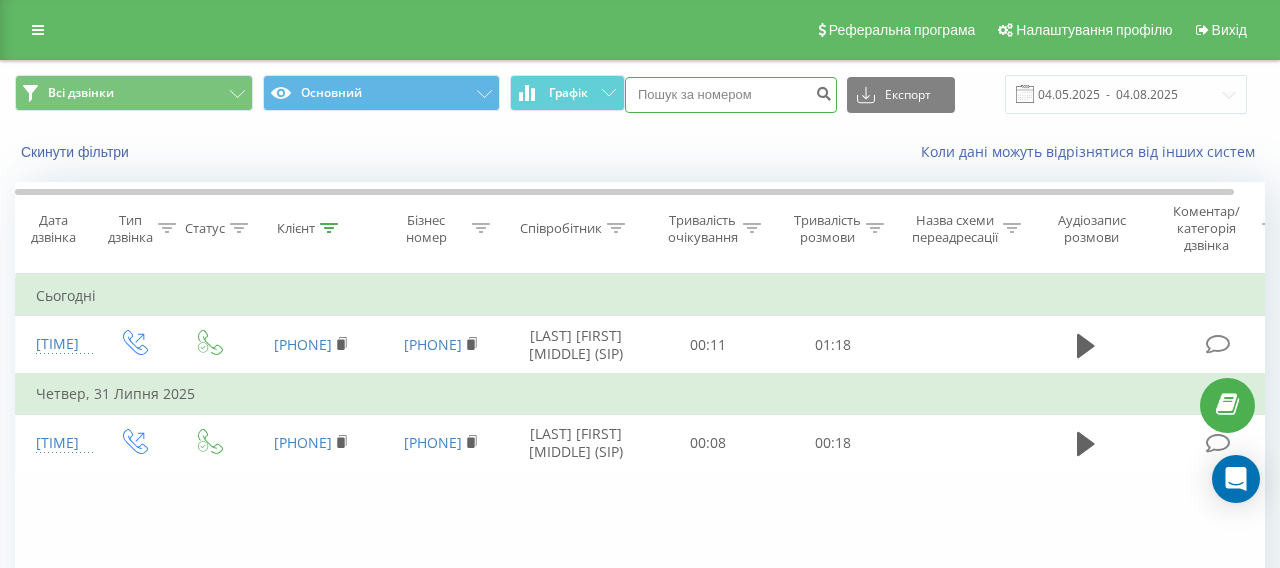 paste on "+380662687377" 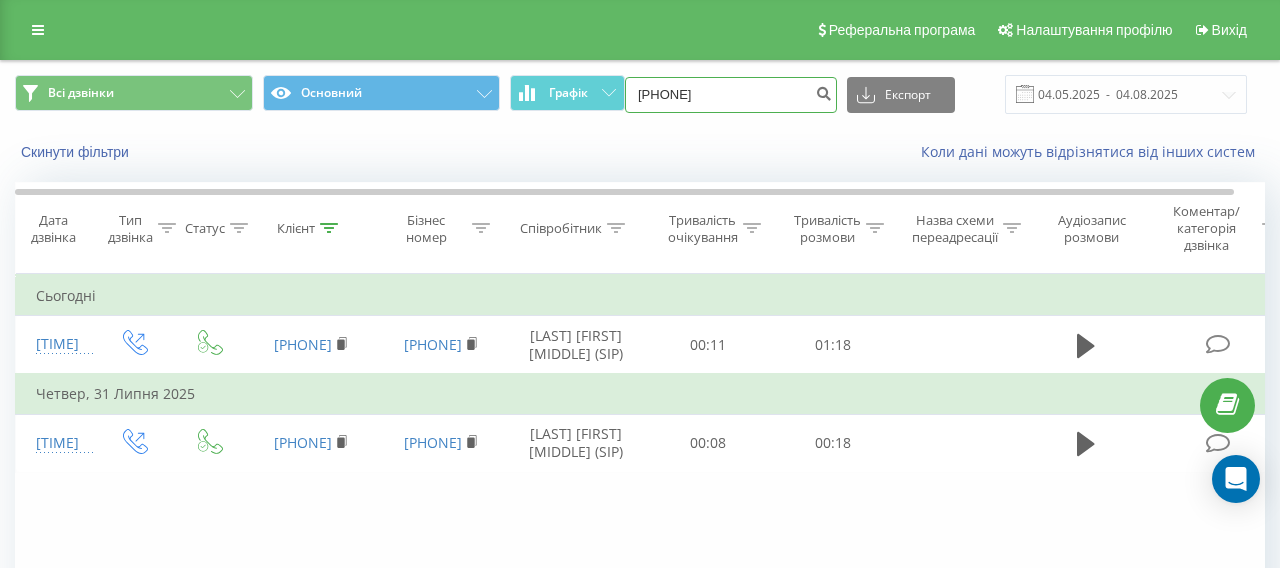 click on "+380662687377" at bounding box center (731, 95) 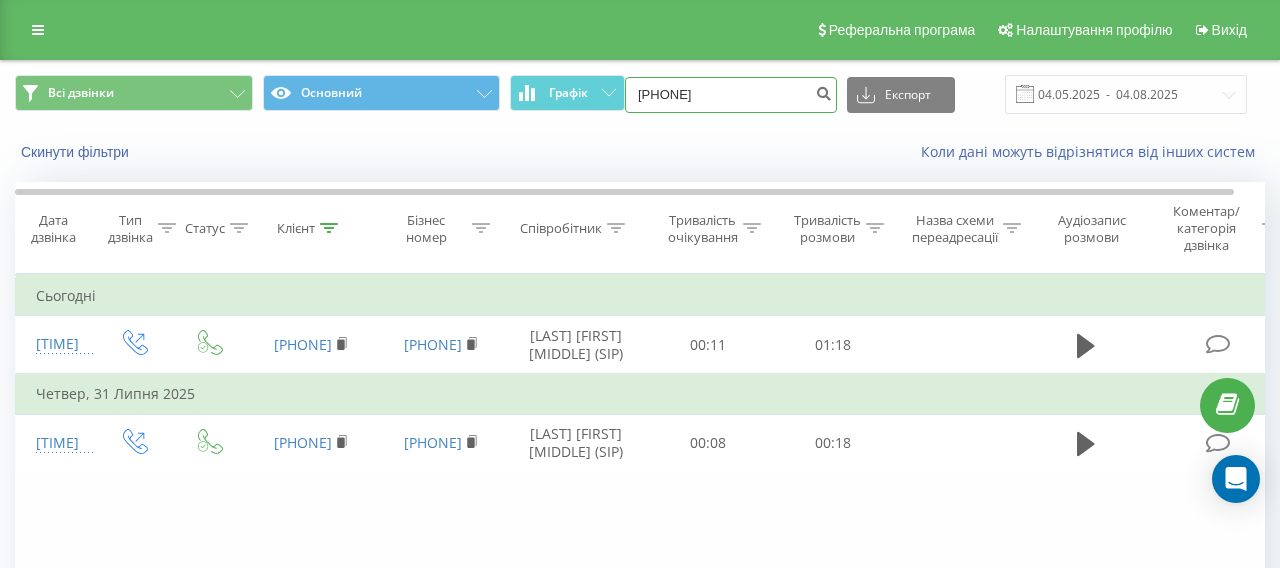 type on "0662687377" 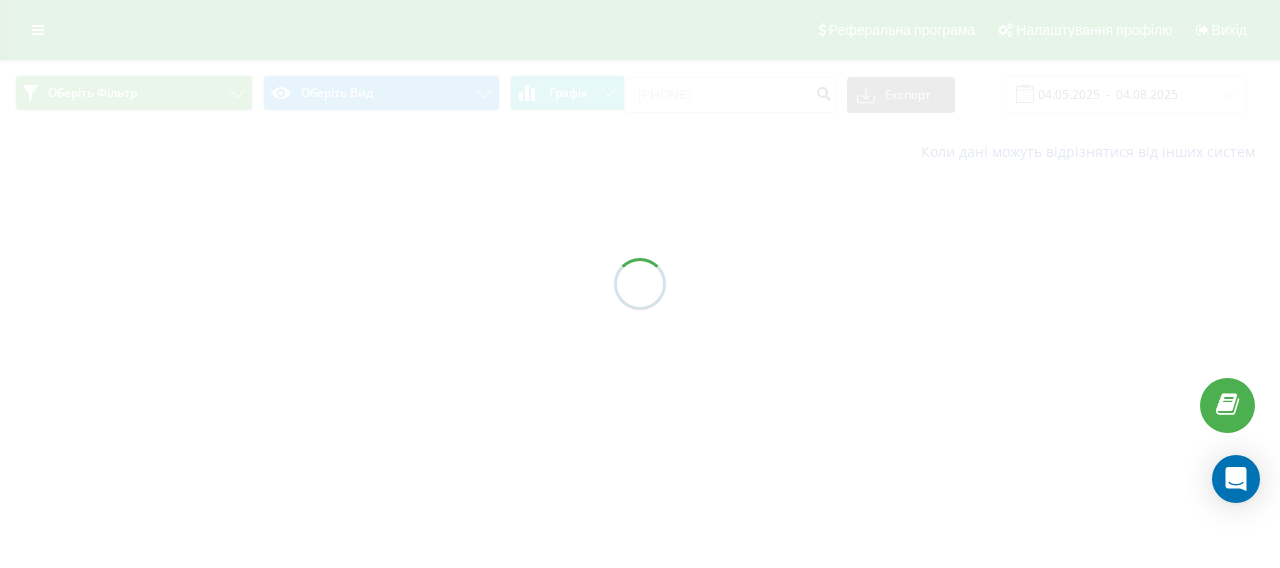 scroll, scrollTop: 0, scrollLeft: 0, axis: both 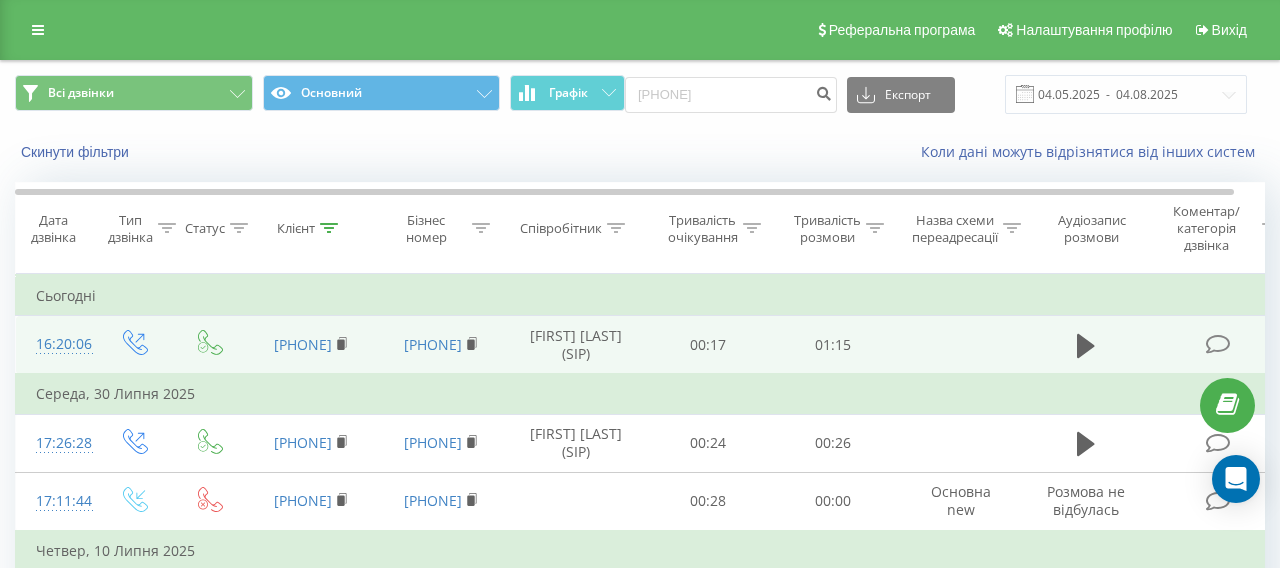 click on "16:20:06" at bounding box center [56, 344] 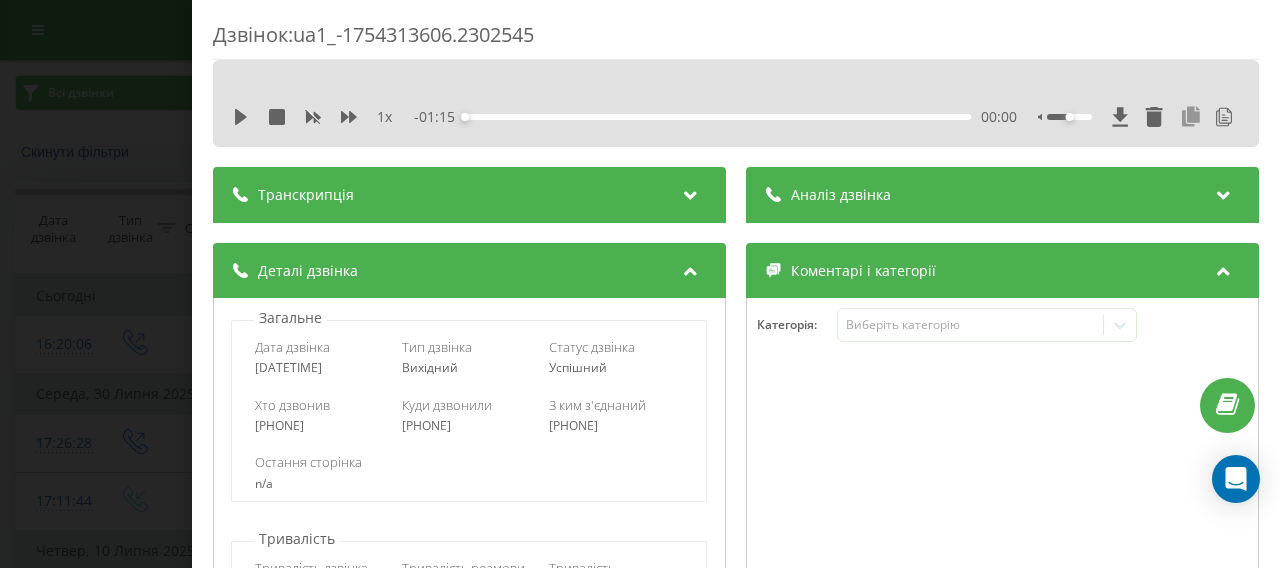 click at bounding box center [1191, 117] 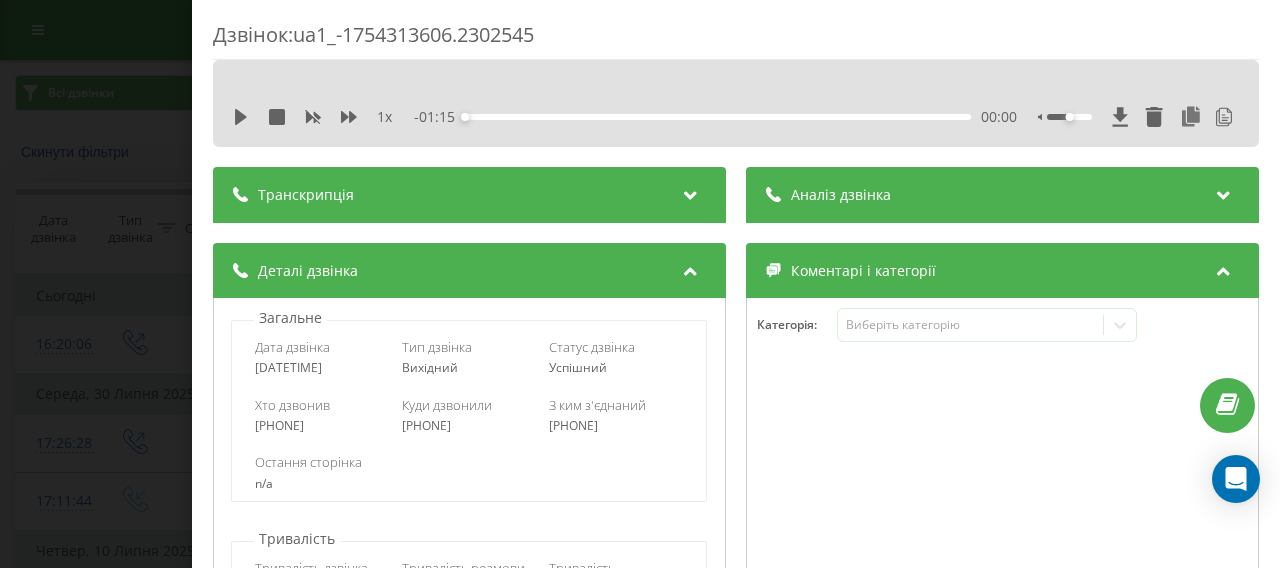 click on "Дзвінок :  ua1_-1754313606.2302545   1 x  - 01:15 00:00   00:00   Транскрипція 00:00 Up. 00:02 Bruising. 00:02 Hello? 00:03 Hello. 00:04 Good day, Valery? 00:06 Ta-da. 00:08 My name is Olena, from the "Zahrava" company. 00:10 You left an application on our website regarding investment in Bukovel. 00:13 Aha. 00:16 That's correct. 00:17 Yes-yes-yes. 00:18 Due to high workload, we are unable to process applications in a timely manner. 00:23 Can we arrange a more convenient time to communicate? 00:29 Let's do evening, after five, if possible. 00:31 Starting tomorrow, I have a free slot if it's convenient for you. 00:35 Okay. 00:38 What time in the evening tomorrow? 00:40 Well, after five. 00:42 Well, 00:43 If 6:30 PM works, is that convenient? 00:52 Probably yes. 00:53 And can you send me on Viber, which you have there, well, more available slots, well, 00:58 Yes. 01:00 I'll send everything to you on Viber. 01:00 Ah... 01:02 Yes. 01:02 Is this the Viber number? 01:04 So I could take a look. 4 1" at bounding box center [640, 284] 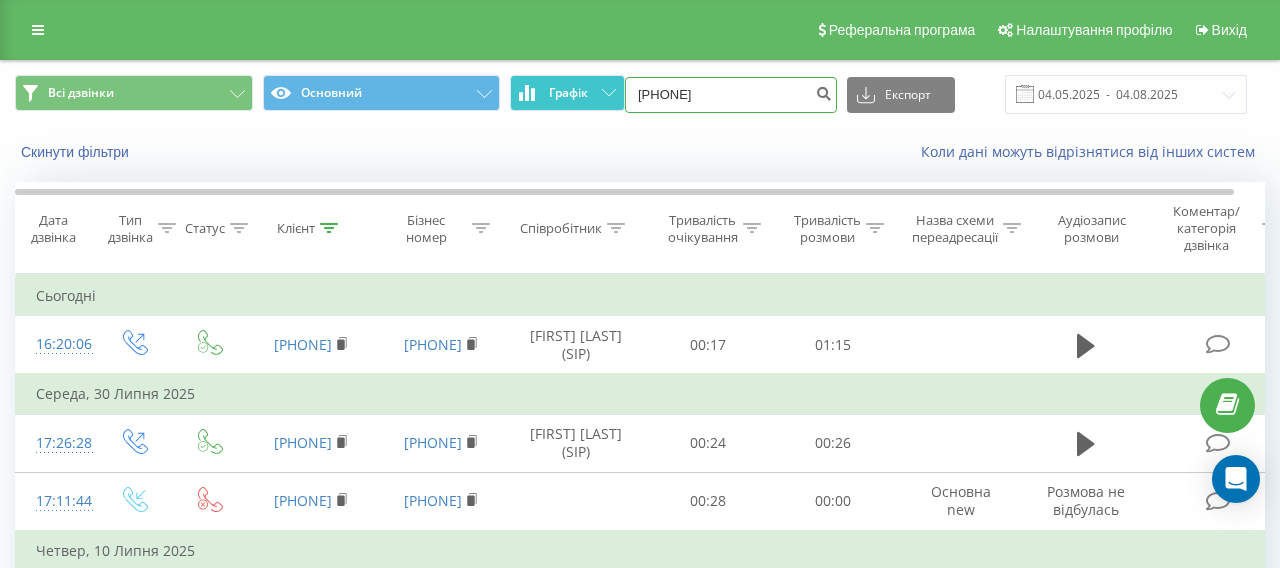 drag, startPoint x: 755, startPoint y: 93, endPoint x: 582, endPoint y: 86, distance: 173.14156 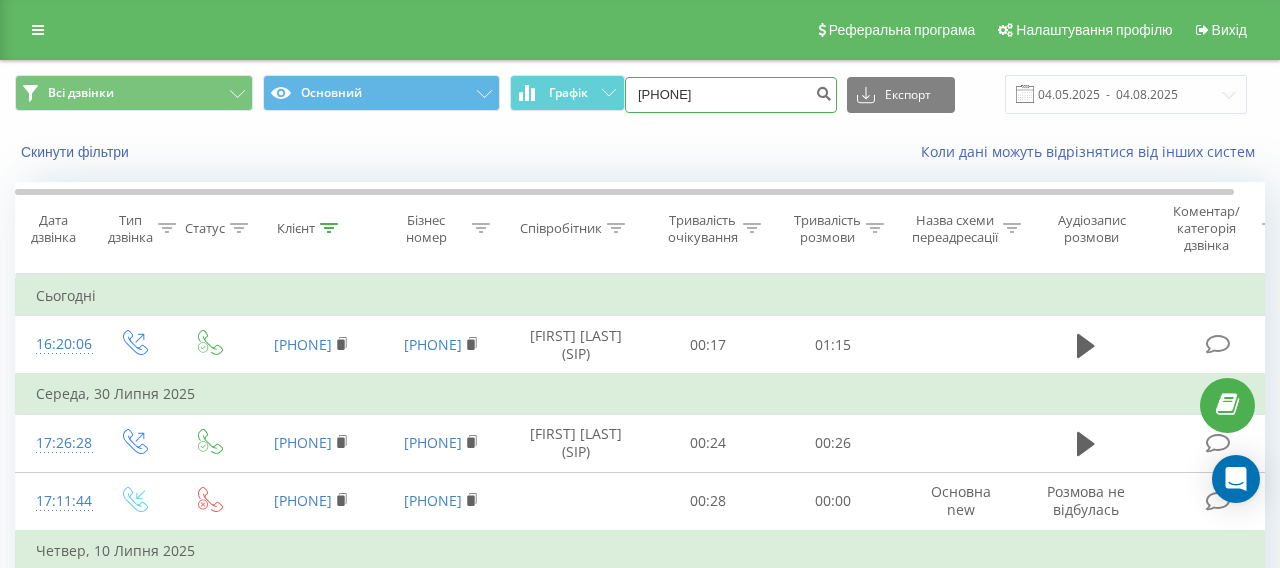 click on "+380962690065" at bounding box center (731, 95) 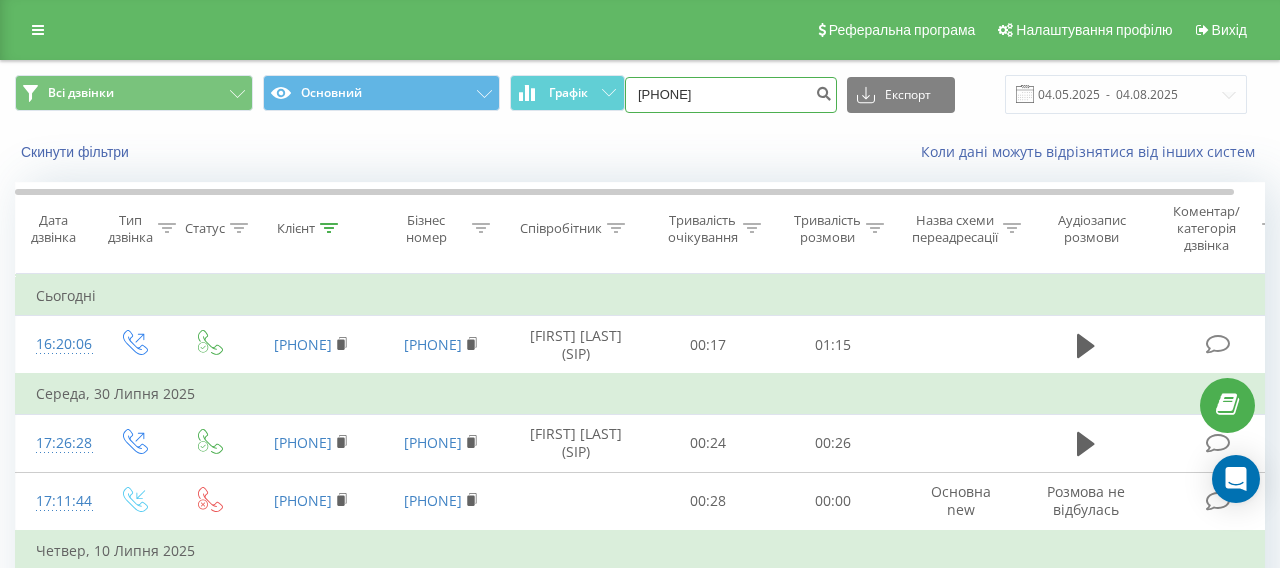 type on "[PHONE]" 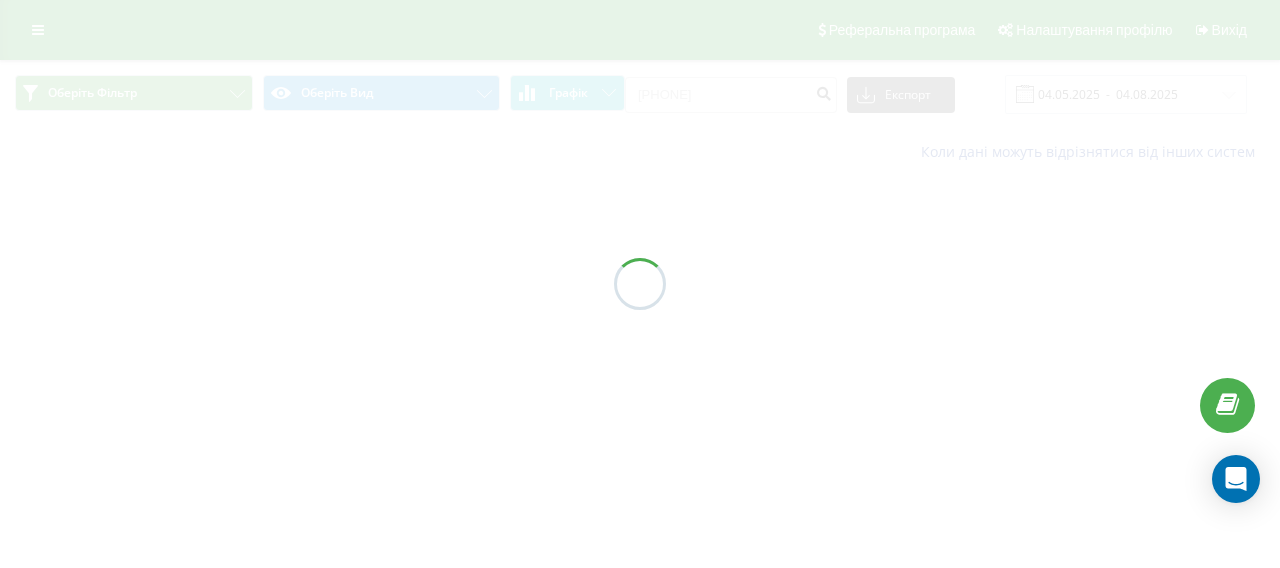 scroll, scrollTop: 0, scrollLeft: 0, axis: both 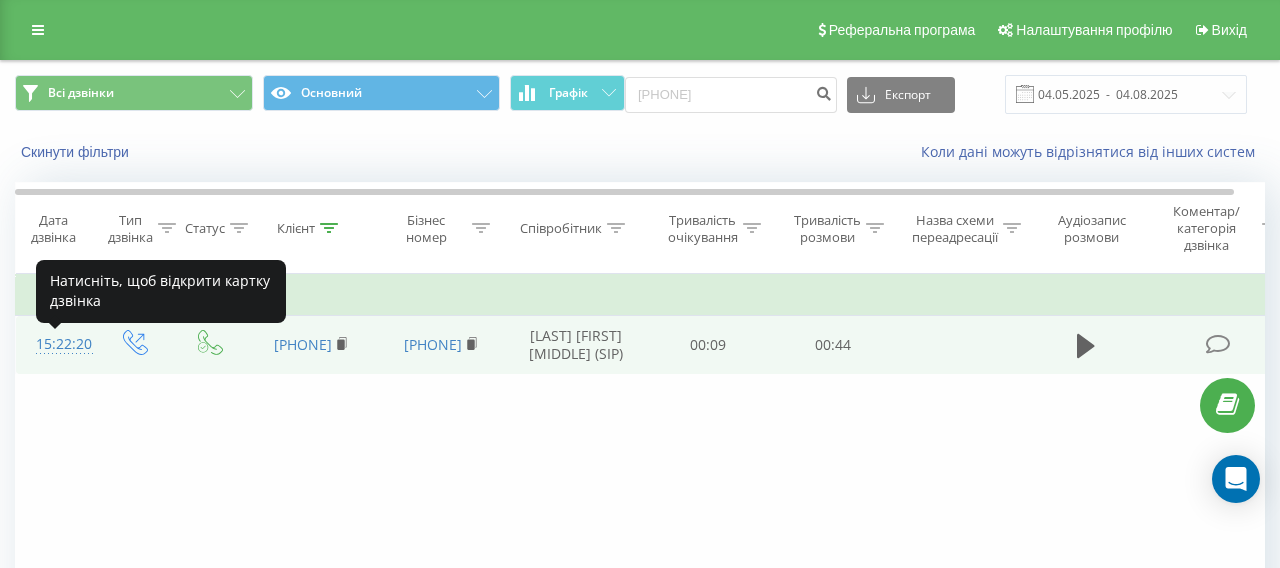 click on "15:22:20" at bounding box center [56, 344] 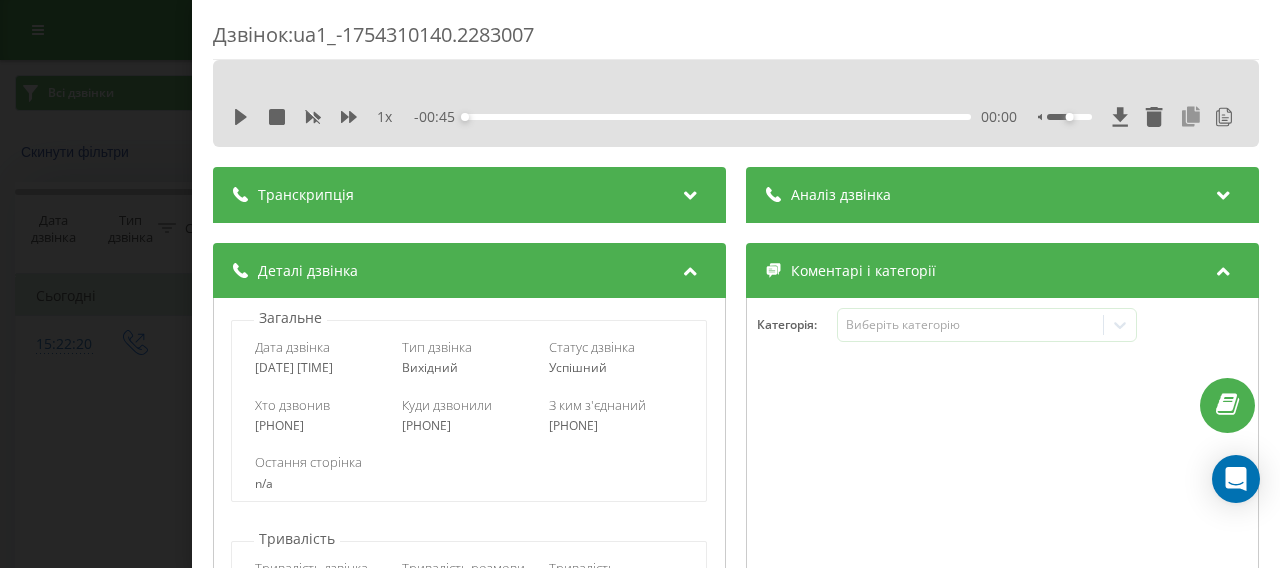 click at bounding box center (1191, 117) 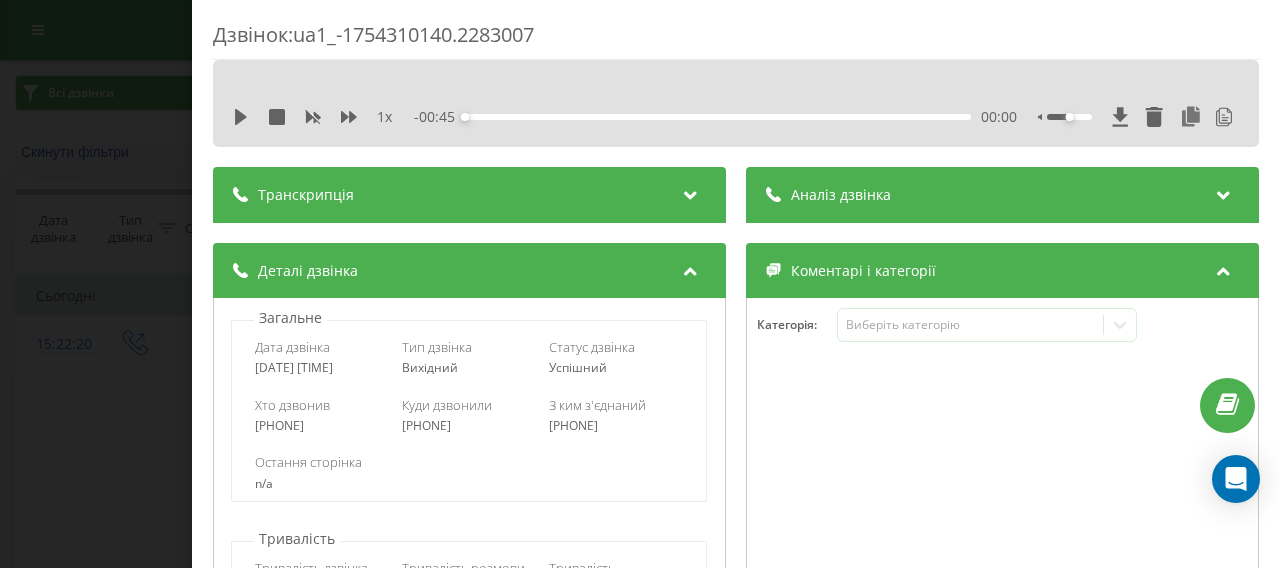 click on "Дзвінок : ua1_-1754310140.2283007 1 x - 00:45 00:00 00:00 Транскрипція 00:00 Hello. 00:01 Hello, [NAME]. 00:02 No, 00:05 Good day. 00:06 My name is [NAME], company "[COMPANY]". 00:09 Is it convenient for you to talk? 00:11 It's inconvenient that it played out, what you're selling. 00:13 You left an application on our website about investing in Bukovil. 00:17 Let's write to me on Viber in the evening, please. 00:20 How much? 00:22 In the evening. 00:23 Okay, they'll send you a presentation, yes, and you'll look at it. 00:24 Yes, send it. 00:27 Yes, thank you. 00:27 And you wrote, take a look, wrote in telegram, to send in telegram? 00:31 To this number. 00:32 You won't find me on Telegram. 00:33 Only on Viber, because it's hidden on my Telegram. 00:33 The same number? 00:37 Exactly, yes, this one. 00:37 Aha, the same number. 00:38 Yes. 00:39 Okay, good. 00:40 Okay, thank you. 00:40 Yes, and then... 00:41 Yes. 00:42 See you. 00:42 Good day. 00:42 Aha, okay, see you. Відкриття 4" at bounding box center (640, 284) 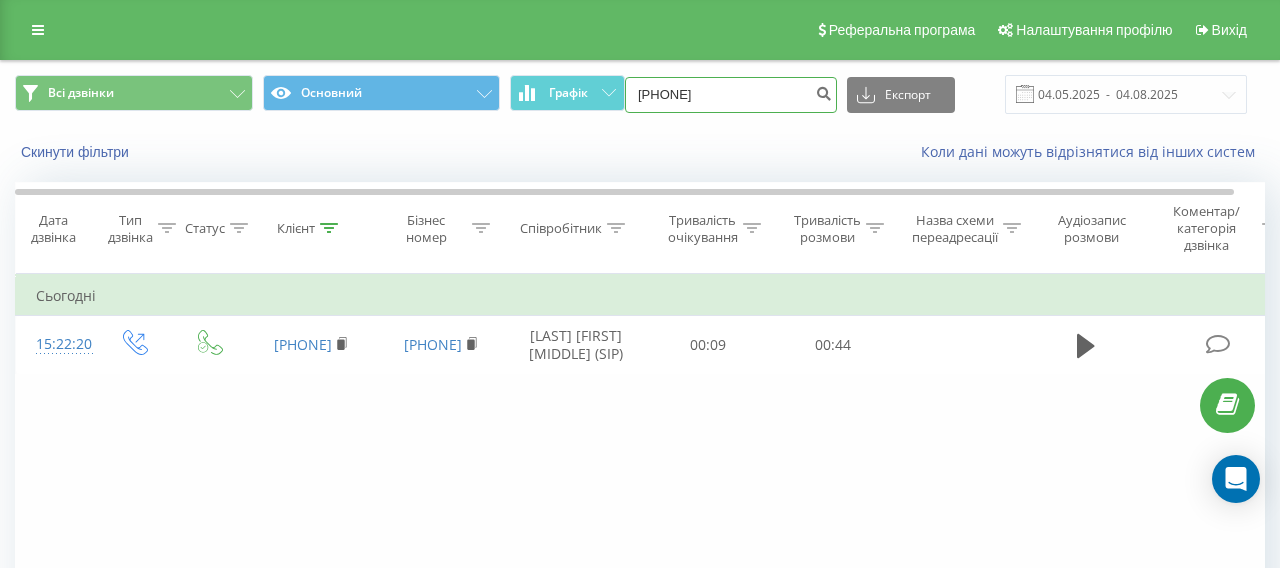 click on "0962690065" at bounding box center [731, 95] 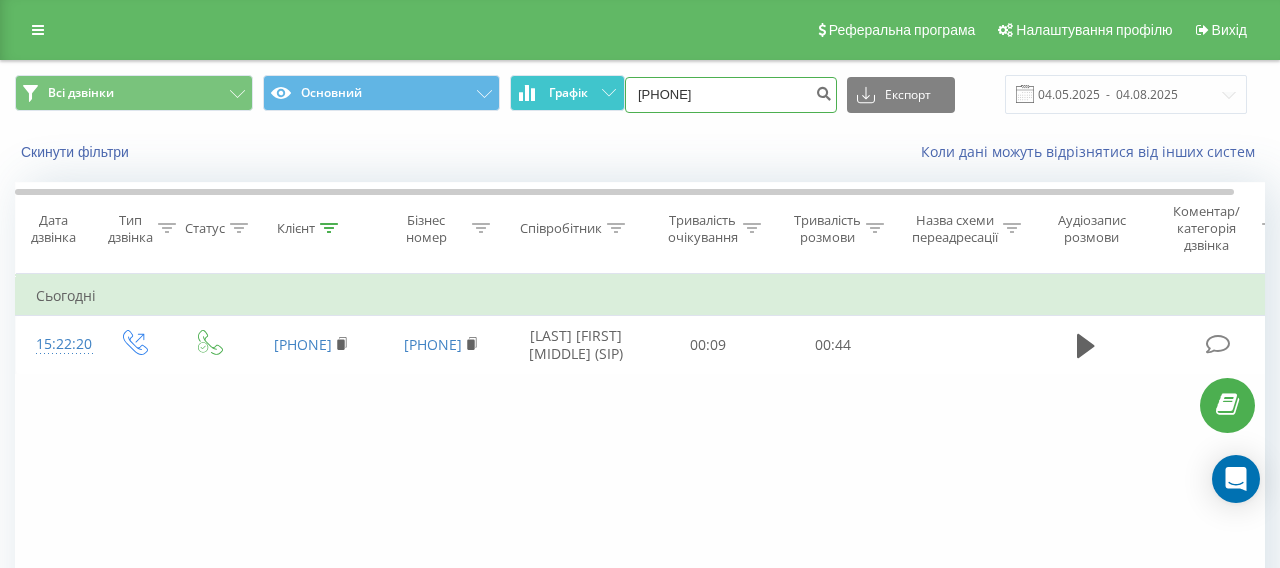drag, startPoint x: 755, startPoint y: 93, endPoint x: 623, endPoint y: 89, distance: 132.0606 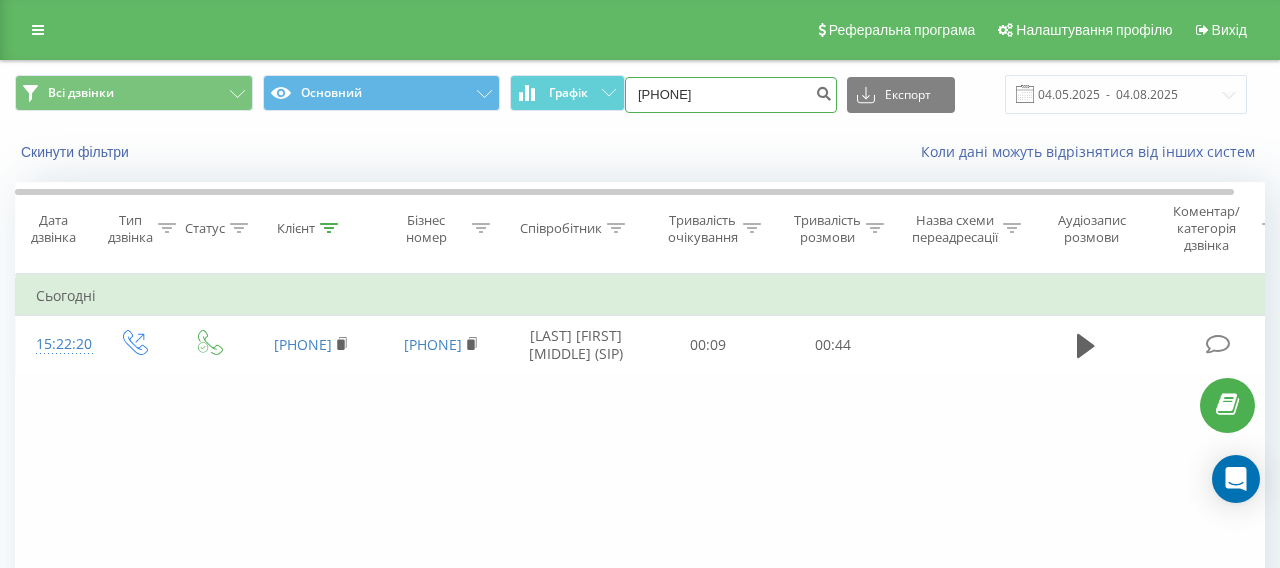 click on "+380676031522" at bounding box center (731, 95) 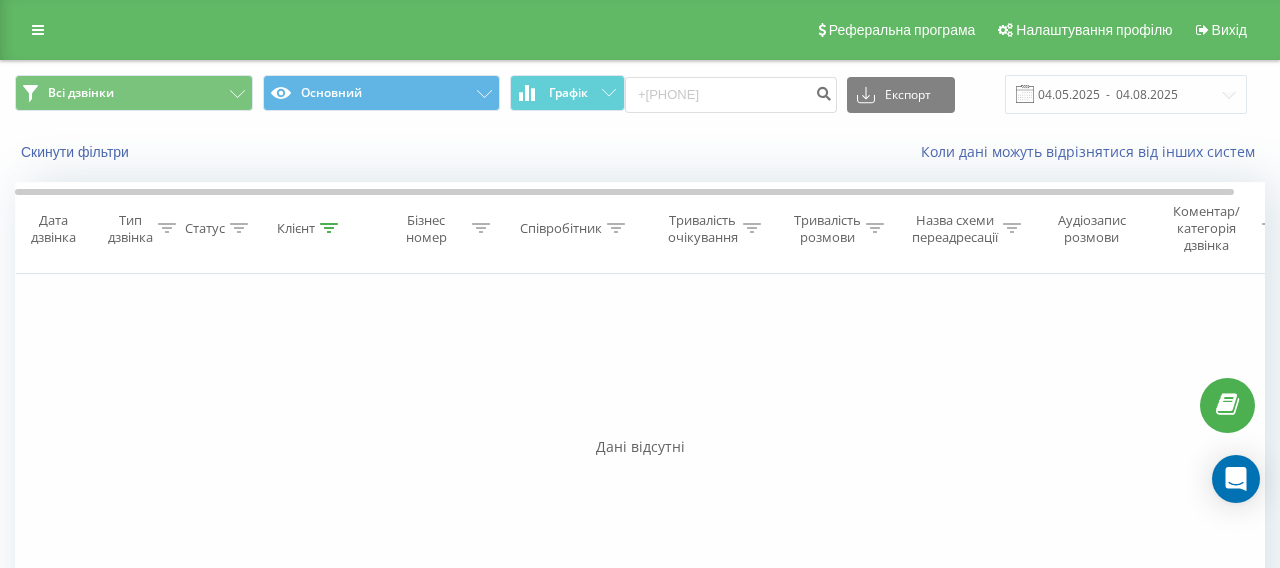 scroll, scrollTop: 0, scrollLeft: 0, axis: both 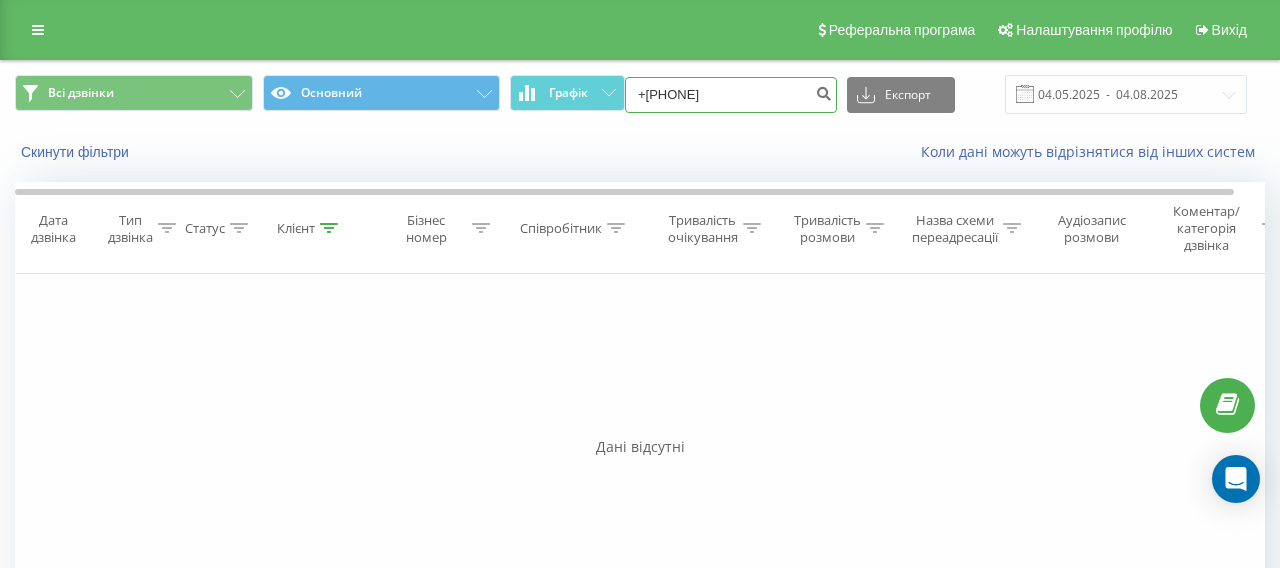 click on "+[PHONE]" at bounding box center [731, 95] 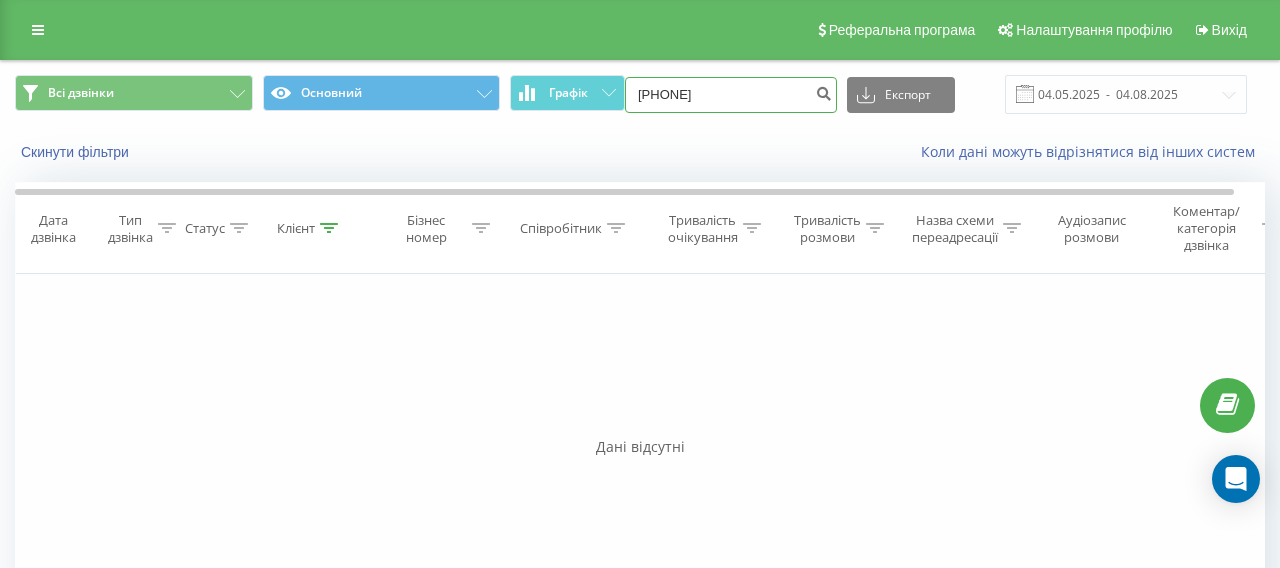 click on "[PHONE]" at bounding box center (731, 95) 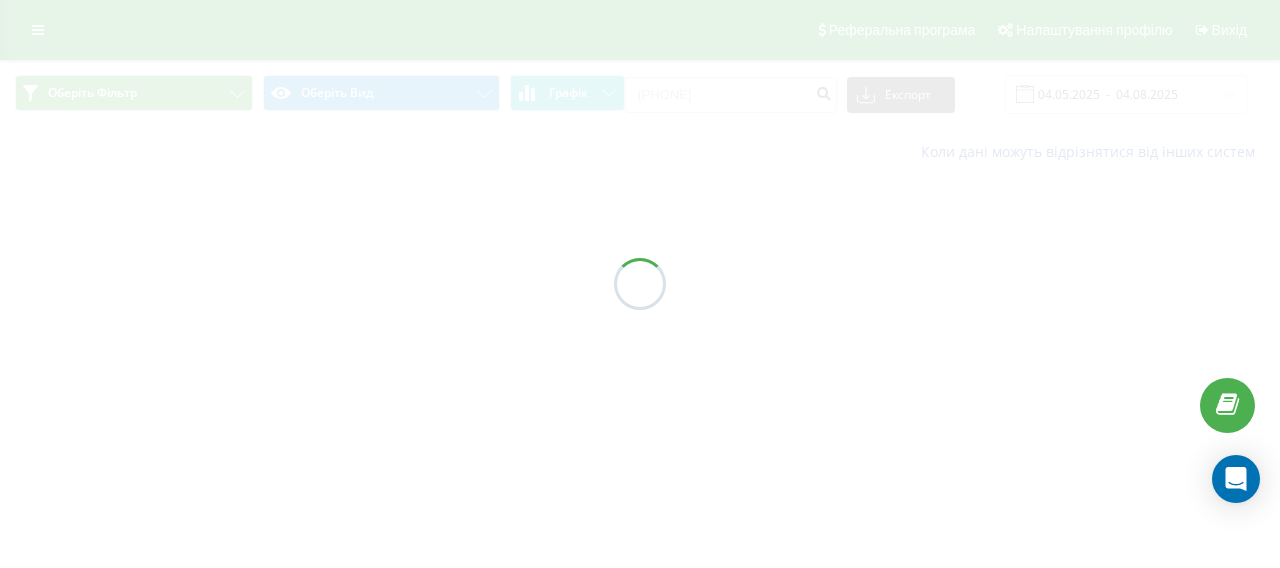 scroll, scrollTop: 0, scrollLeft: 0, axis: both 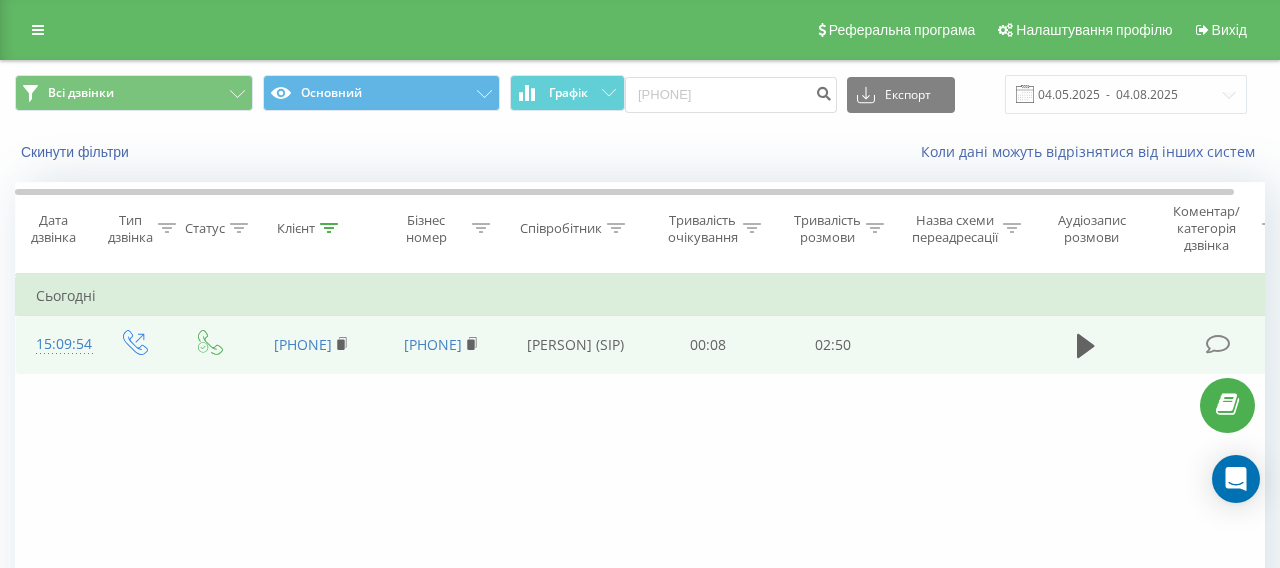 click on "15:09:54" at bounding box center [56, 344] 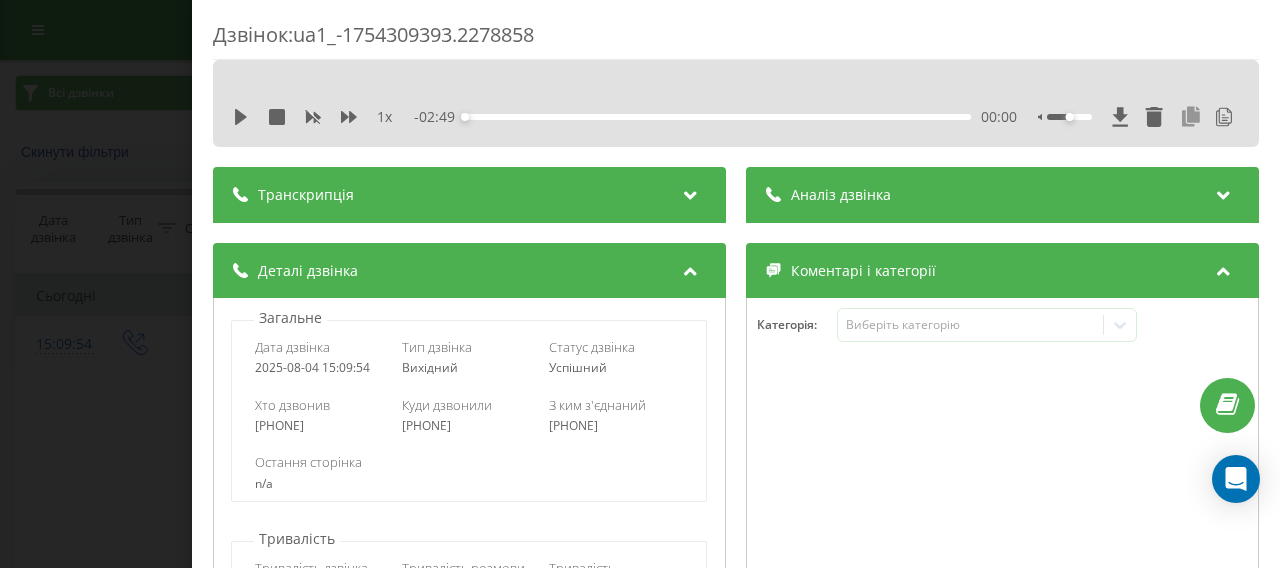 click at bounding box center [1191, 117] 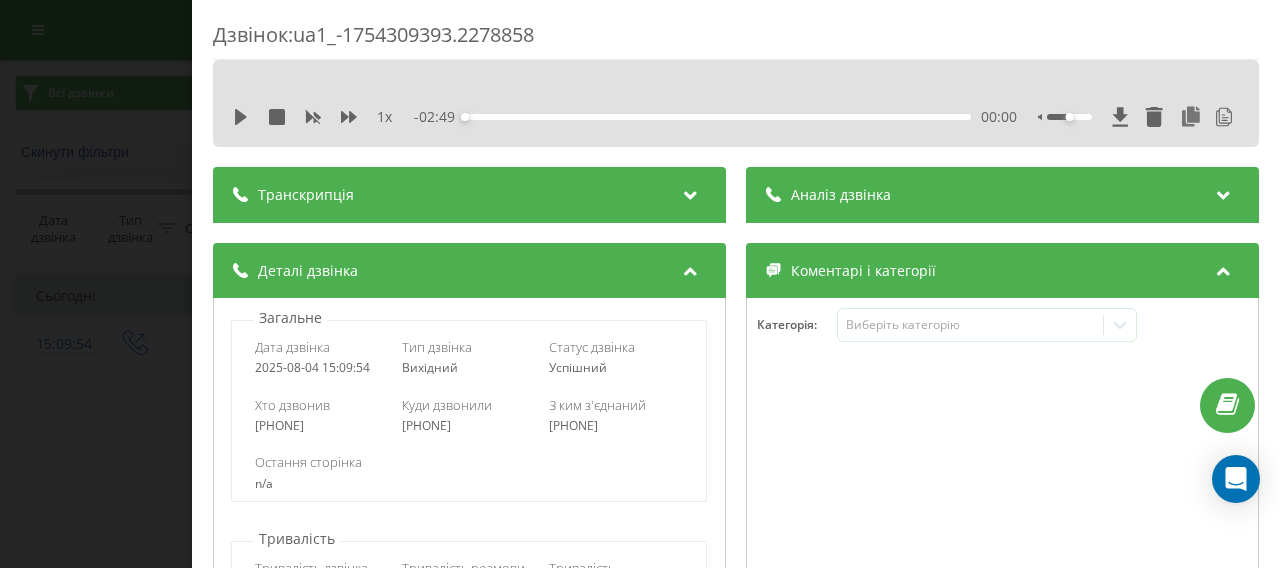 click on "Дзвінок :  ua1_-1754309393.2278858   1 x  - 02:49 00:00   00:00   Транскрипція 00:01 Hello, good day. 00:03 Ruslan? 00:04 Yes. 00:05 My name is Olena, from Zahrava company. 00:05 Yes, it was pressed. 00:08 You left an application on our website regarding investment in Bukovel. 00:12 Is that correct? 00:16 Unfortunately, due to high workload, we are unable to process applications in time. 00:21 Please forgive us. 00:22 Can we arrange a conversation at a convenient time for you? 00:27 Yes, it seems convenient, if not too long. 00:29 Speak. 00:31 Listen. 00:32 There's no such time right now. 00:37 So I don't disturb you, tell me what time would be convenient for a call, so I can tell you more details, as it's very important. 00:41 Please send me information on Viber, I'll review it. 00:48 On 00:51 Because I... 00:52 Viber, right? 00:53 Do you have Viber on this number? 00:54 Yes. 00:57 Good. 00:59 01:00 Yes. 01:10 Why not, definitely call if something remains. 01:11 01:14 01:20 Anytime, right?" at bounding box center (640, 284) 